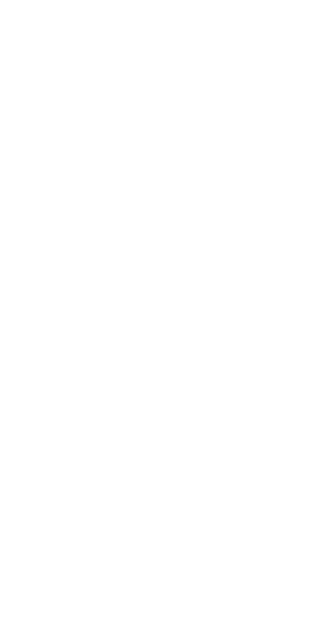 scroll, scrollTop: 0, scrollLeft: 0, axis: both 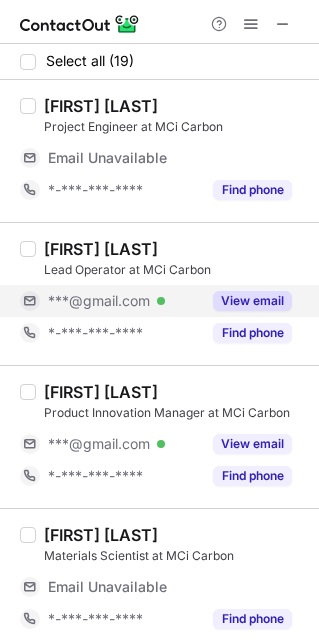 click on "View email" at bounding box center (252, 301) 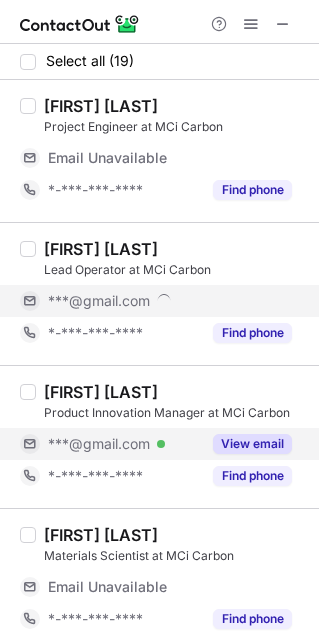 click on "View email" at bounding box center (252, 444) 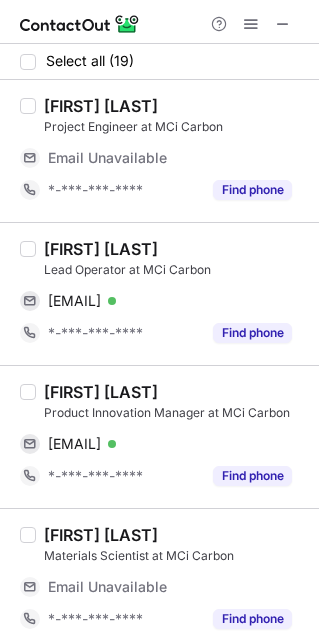 click on "[FIRST] [LAST]" at bounding box center (101, 249) 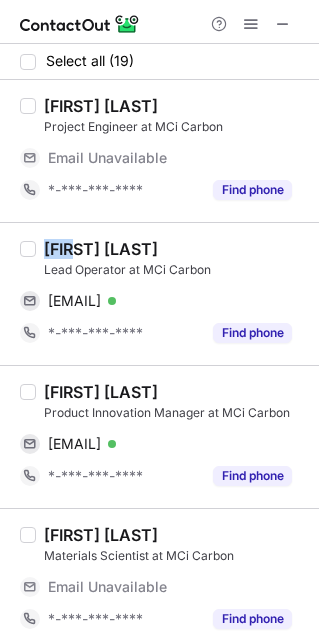 click on "[FIRST] [LAST]" at bounding box center [101, 249] 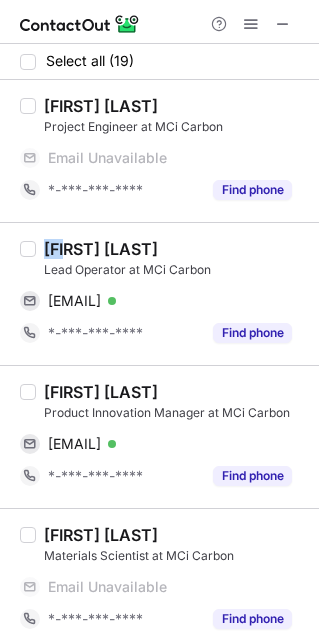 copy on "[FIRST]" 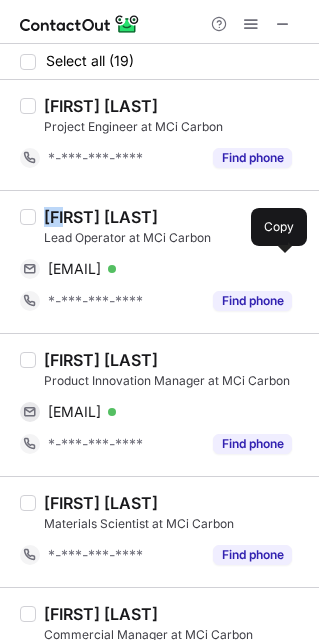 drag, startPoint x: 151, startPoint y: 269, endPoint x: 283, endPoint y: 248, distance: 133.66002 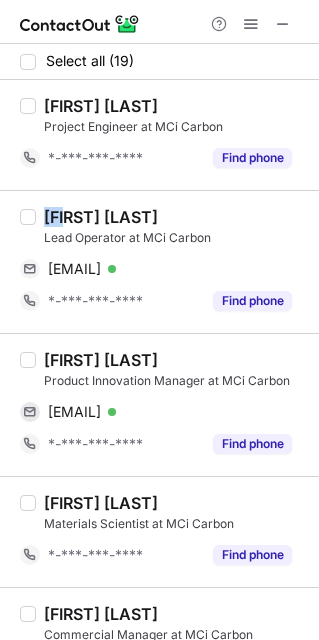 click on "[FIRST] [LAST]" at bounding box center (101, 360) 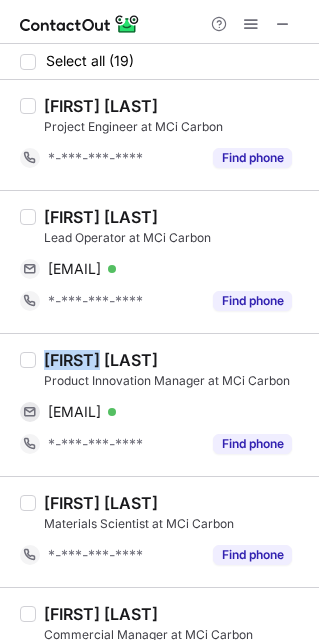 click on "[FIRST] [LAST]" at bounding box center [101, 360] 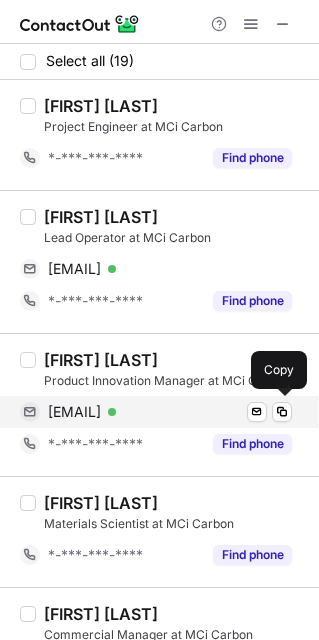 click on "[EMAIL]" at bounding box center (74, 412) 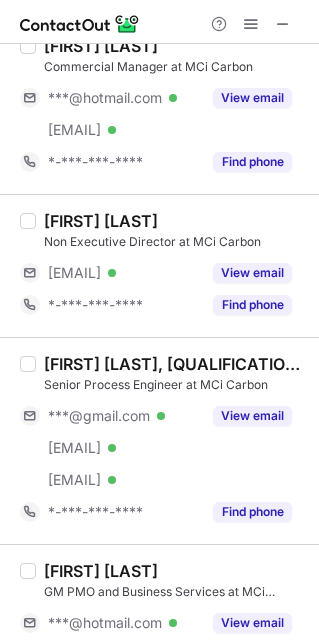 scroll, scrollTop: 541, scrollLeft: 0, axis: vertical 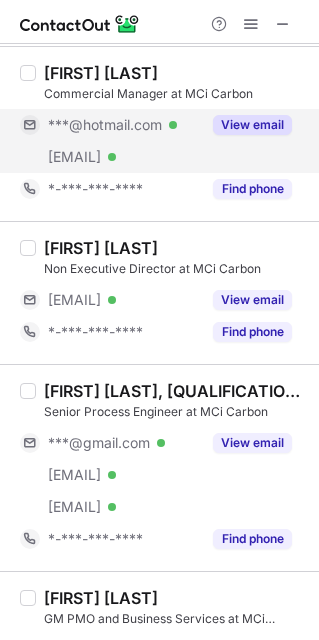 drag, startPoint x: 258, startPoint y: 123, endPoint x: 259, endPoint y: 138, distance: 15.033297 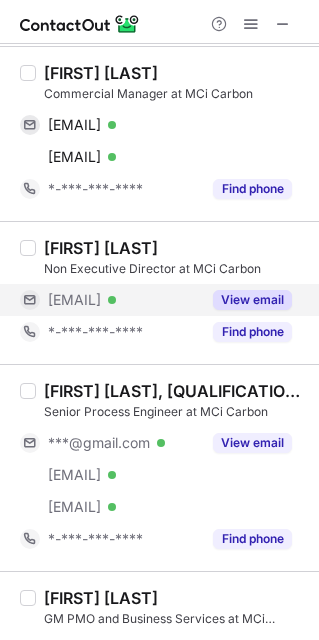 click on "View email" at bounding box center (252, 300) 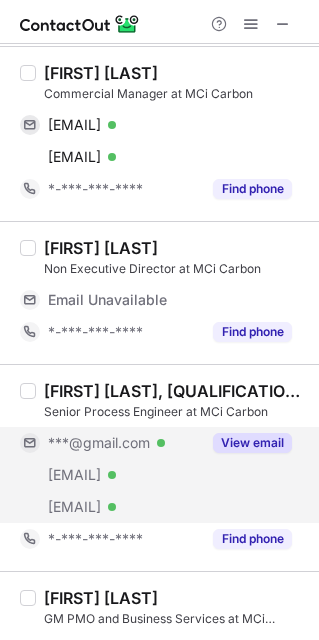 click on "View email" at bounding box center (252, 443) 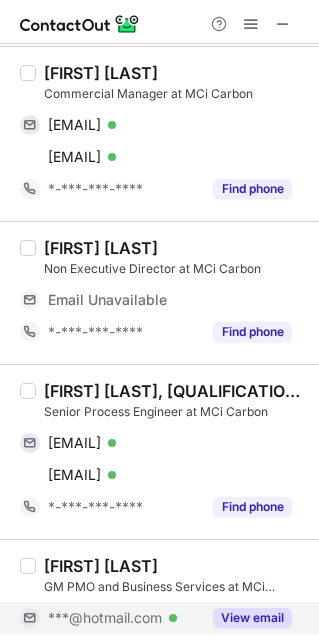 click on "View email" at bounding box center (252, 618) 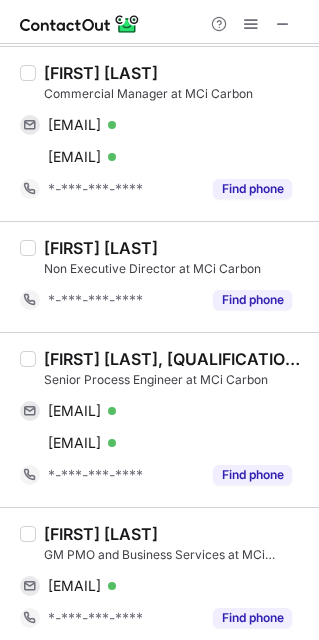 click on "[FIRST] [LAST]" at bounding box center (101, 73) 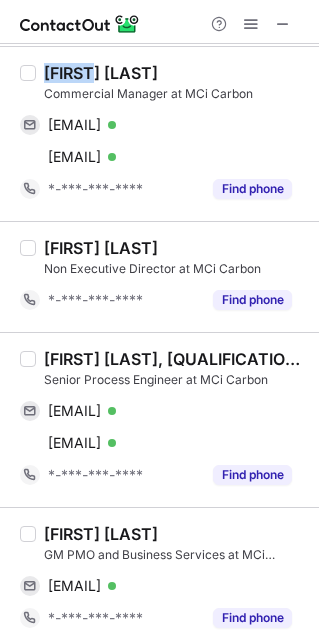 click on "[FIRST] [LAST] [JOB_TITLE] at MCi Carbon [EMAIL] Verified Send email Copy [EMAIL] Verified Send email Copy ***-***-**** Find phone" at bounding box center (159, 133) 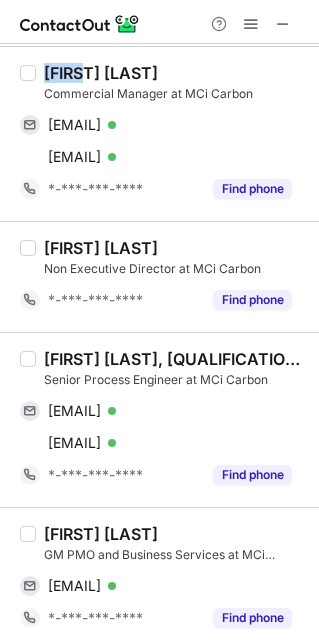scroll, scrollTop: 531, scrollLeft: 0, axis: vertical 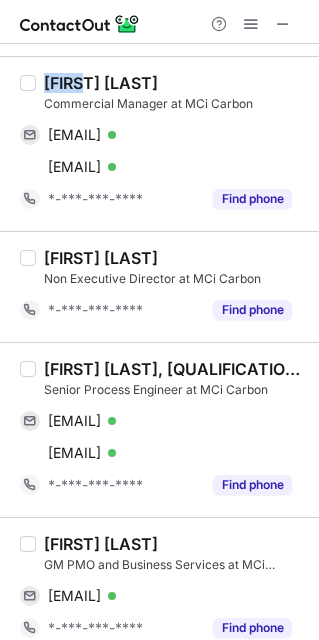 copy on "[FIRST]" 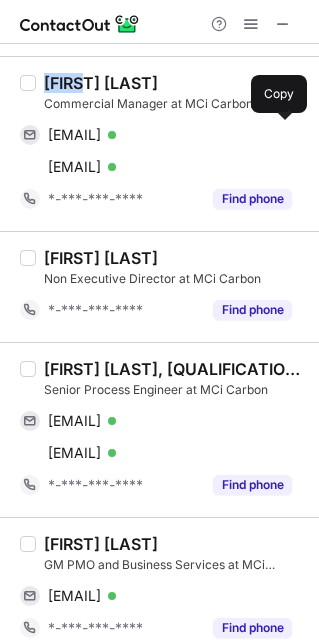 drag, startPoint x: 189, startPoint y: 137, endPoint x: 294, endPoint y: 189, distance: 117.170815 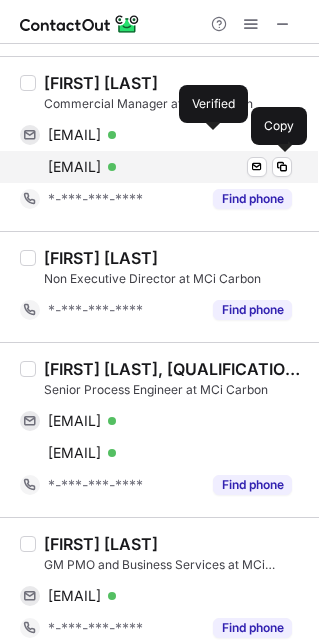 click on "[EMAIL]" at bounding box center [74, 167] 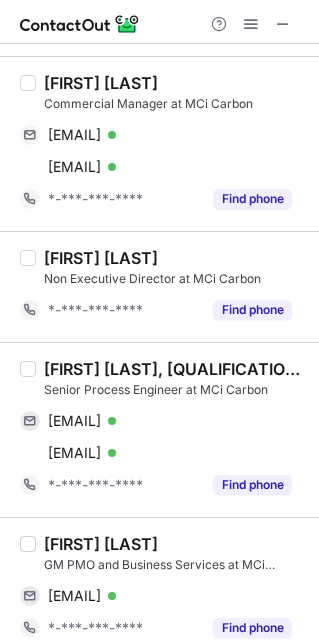 click on "[FIRST] [LAST], [QUALIFICATIONS]" at bounding box center (175, 369) 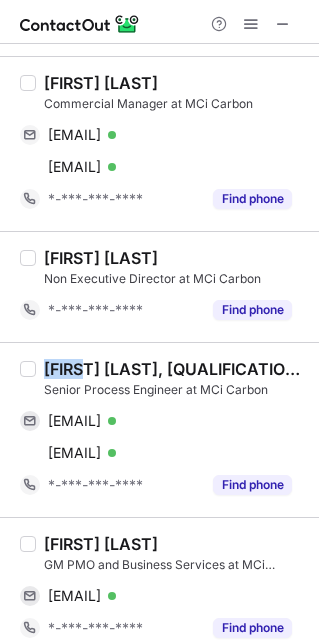 click on "[FIRST] [LAST], [QUALIFICATIONS]" at bounding box center (175, 369) 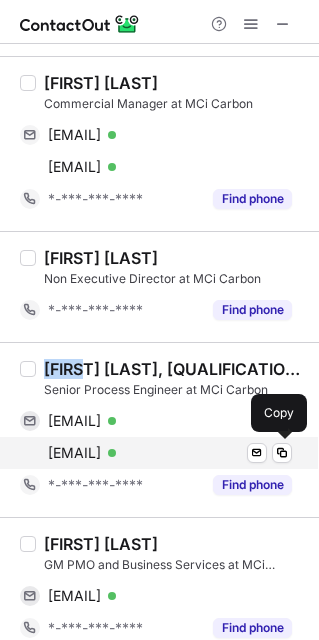 drag, startPoint x: 156, startPoint y: 455, endPoint x: 195, endPoint y: 458, distance: 39.115215 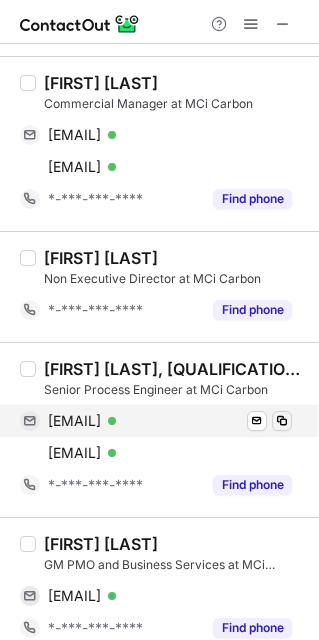drag, startPoint x: 115, startPoint y: 423, endPoint x: 271, endPoint y: 425, distance: 156.01282 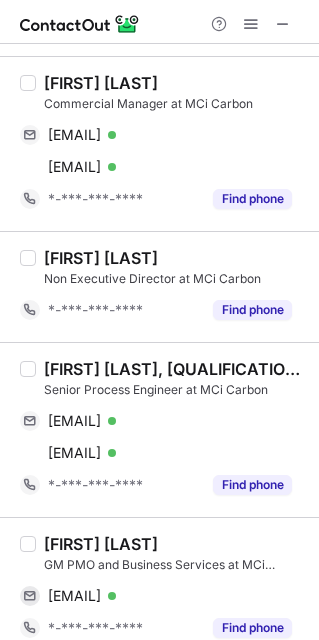 click on "[FIRST] [LAST]" at bounding box center (101, 544) 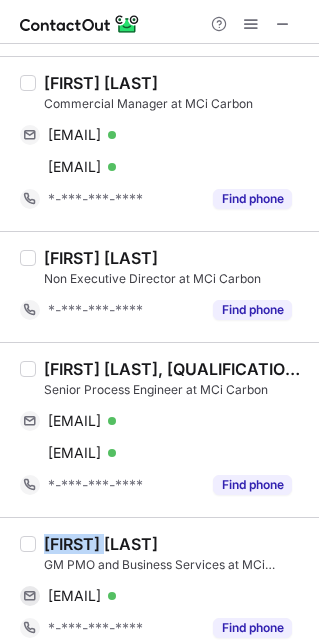 click on "[FIRST] [LAST]" at bounding box center [101, 544] 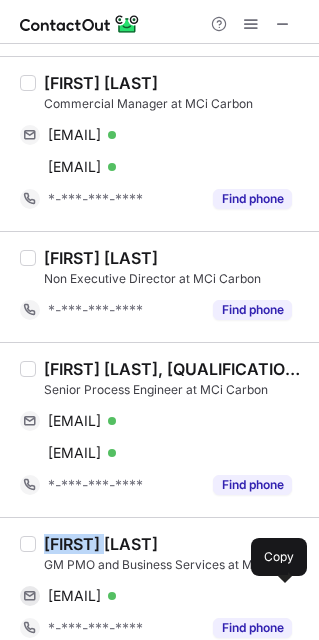 click on "[EMAIL]" at bounding box center [74, 596] 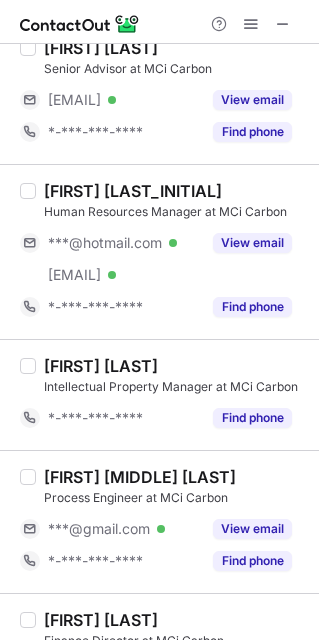 scroll, scrollTop: 1156, scrollLeft: 0, axis: vertical 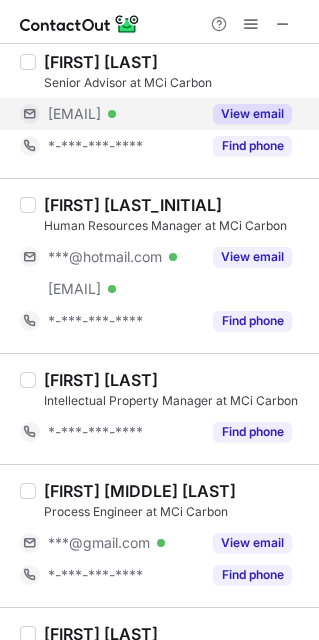 click on "View email" at bounding box center [252, 114] 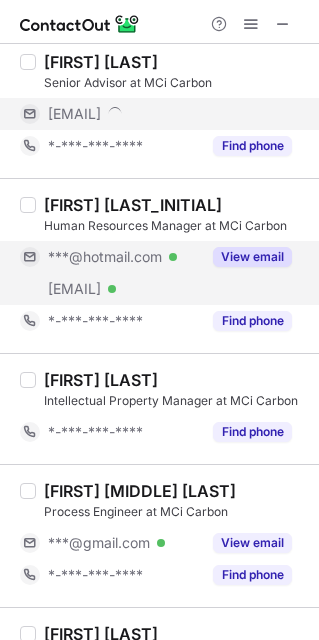 click on "View email" at bounding box center (252, 257) 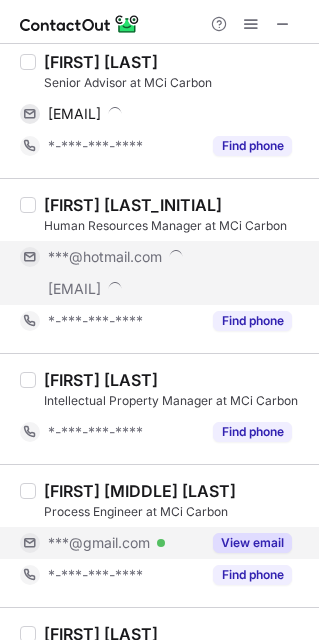 click on "View email" at bounding box center [252, 543] 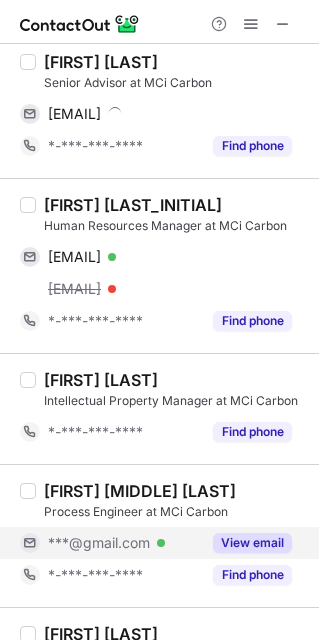 click on "[FIRST] [LAST_INITIAL]" at bounding box center [133, 205] 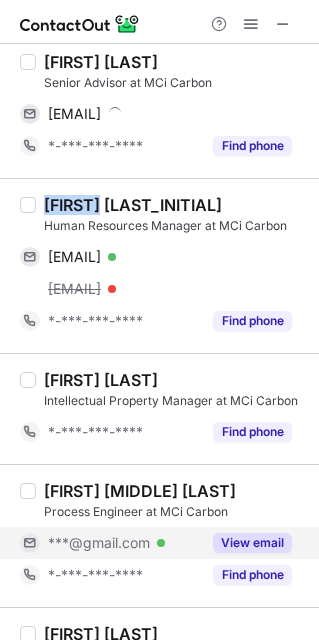 click on "[FIRST] [LAST_INITIAL]" at bounding box center [133, 205] 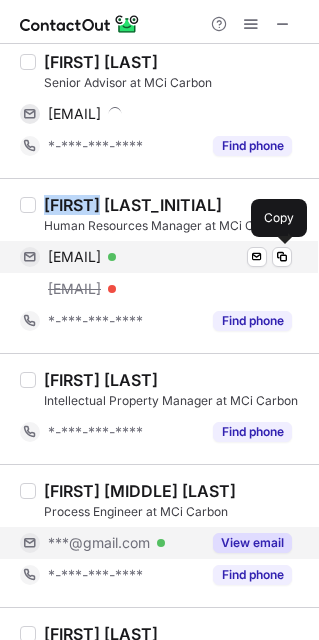 copy on "[FIRST]" 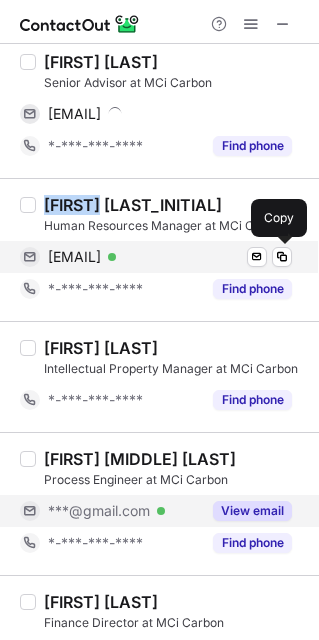 drag, startPoint x: 114, startPoint y: 258, endPoint x: 187, endPoint y: 299, distance: 83.725746 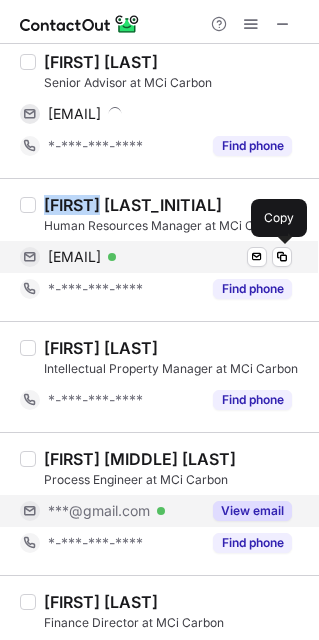 click on "[EMAIL]" at bounding box center [74, 257] 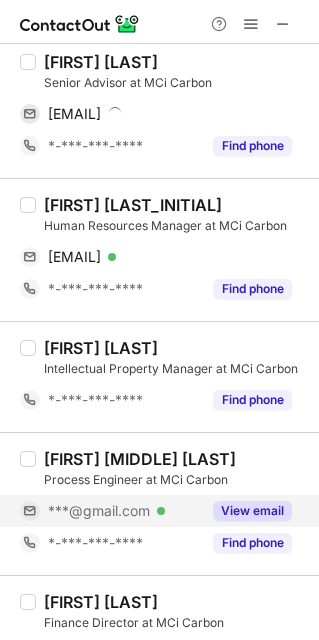 click on "[FIRST] [MIDDLE] [LAST]" at bounding box center [140, 459] 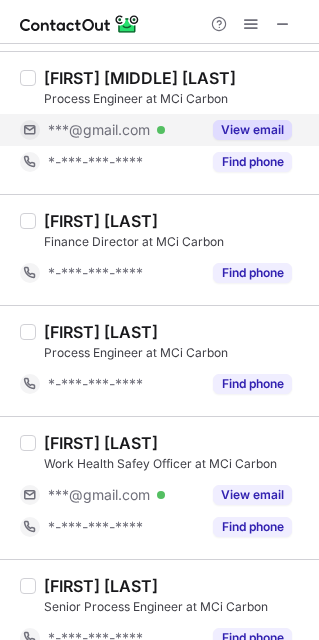 scroll, scrollTop: 1551, scrollLeft: 0, axis: vertical 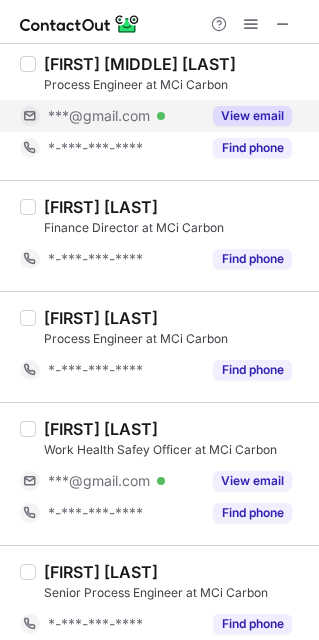click on "View email" at bounding box center (252, 116) 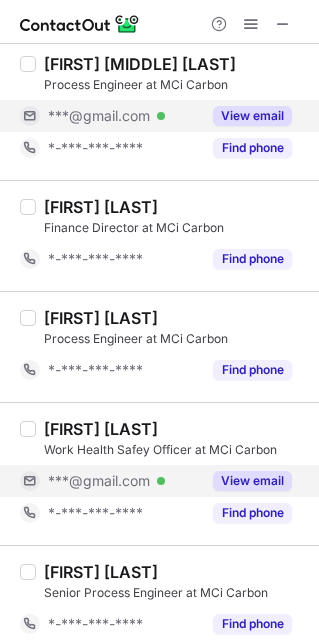 click on "View email" at bounding box center (252, 481) 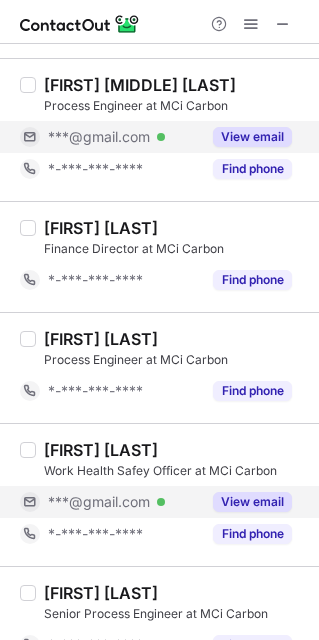 scroll, scrollTop: 1551, scrollLeft: 0, axis: vertical 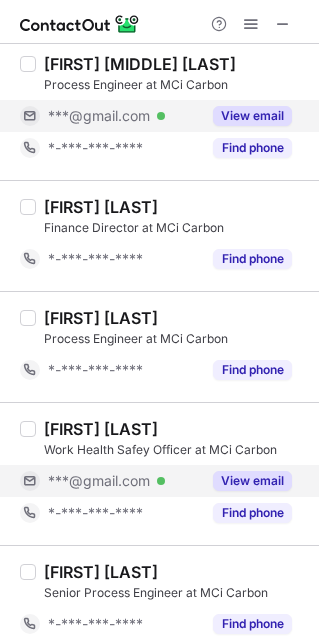 click on "View email" at bounding box center (252, 116) 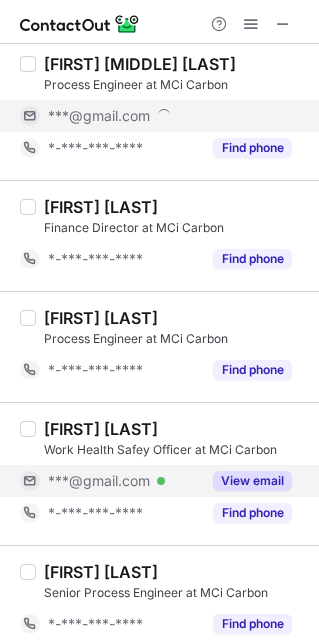 click on "View email" at bounding box center [252, 481] 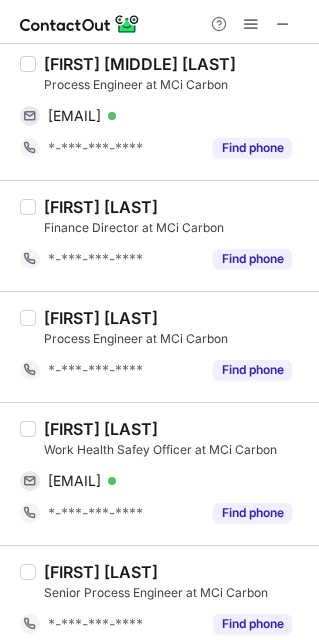 click on "[FIRST] [MIDDLE] [LAST]" at bounding box center (140, 64) 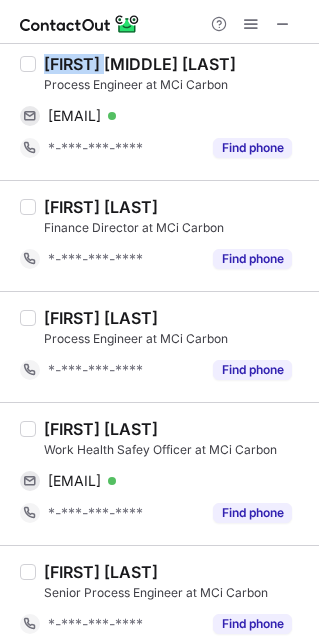 click on "[FIRST] [MIDDLE] [LAST]" at bounding box center [140, 64] 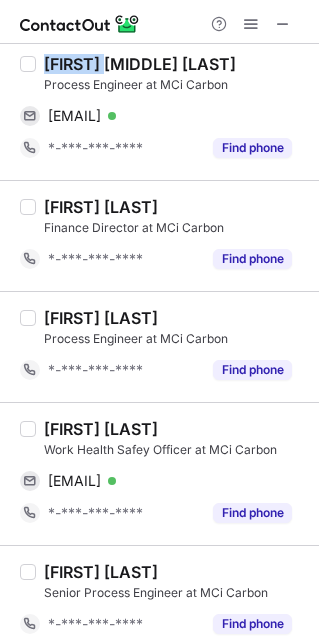 copy on "[FIRST]" 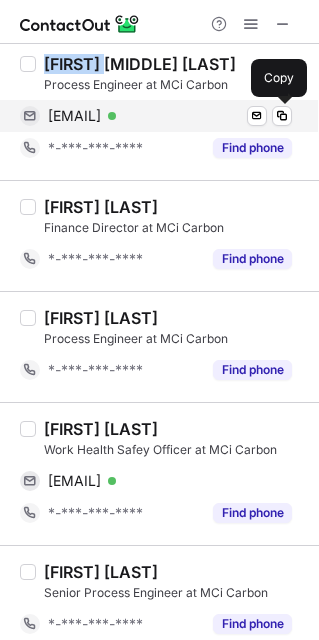 drag, startPoint x: 138, startPoint y: 116, endPoint x: 280, endPoint y: 147, distance: 145.34442 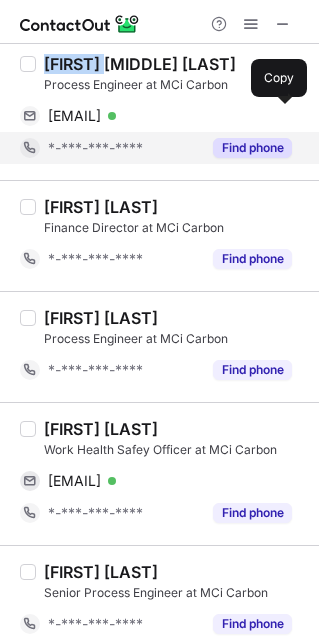click on "[EMAIL]" at bounding box center (74, 116) 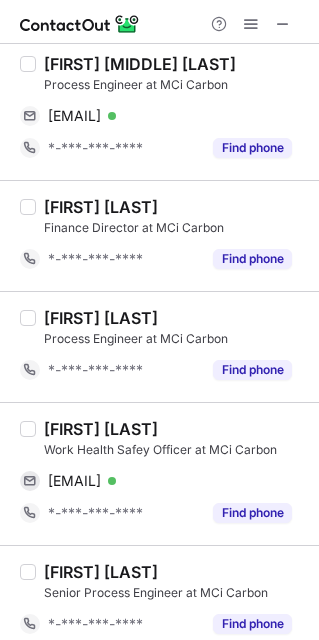 click on "[FIRST] [LAST]" at bounding box center (101, 429) 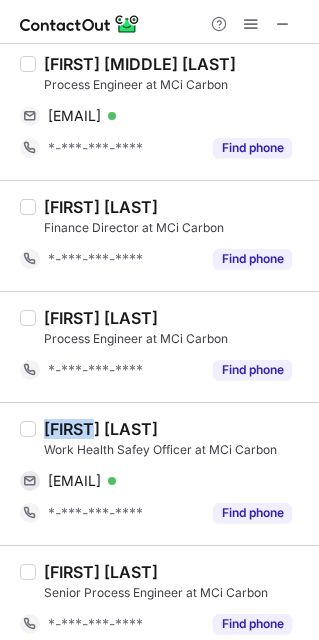 click on "[FIRST] [LAST]" at bounding box center (101, 429) 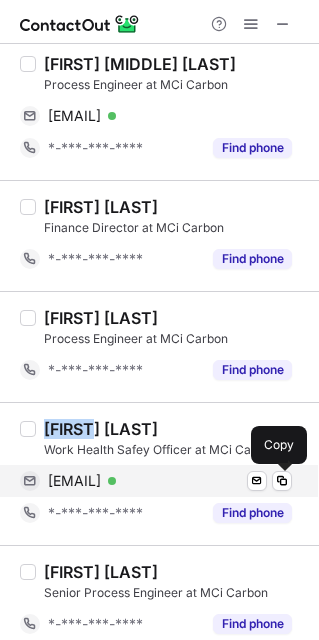 drag, startPoint x: 130, startPoint y: 483, endPoint x: 208, endPoint y: 492, distance: 78.51752 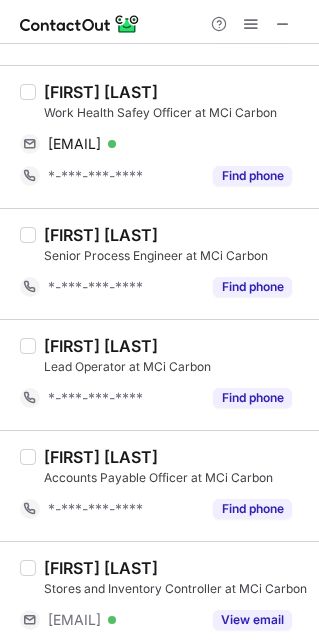 scroll, scrollTop: 1939, scrollLeft: 0, axis: vertical 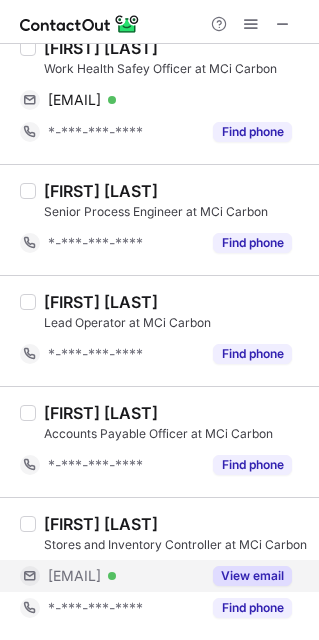 click on "View email" at bounding box center [252, 576] 